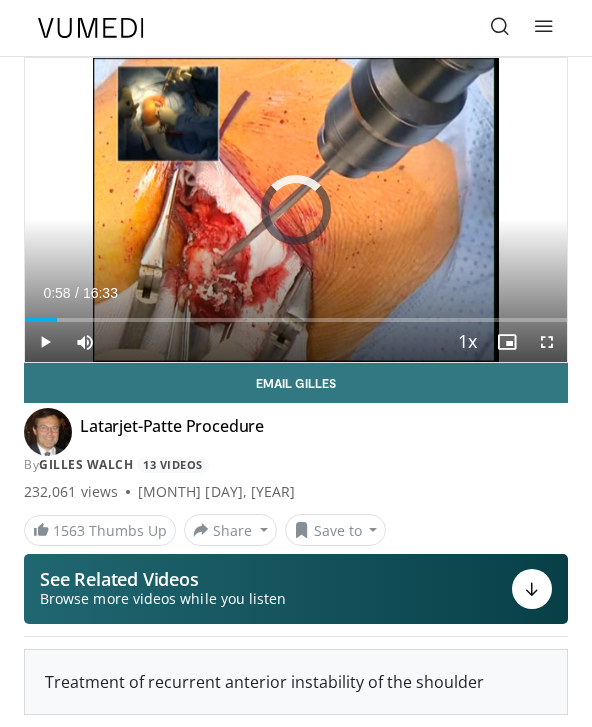 scroll, scrollTop: 25, scrollLeft: 0, axis: vertical 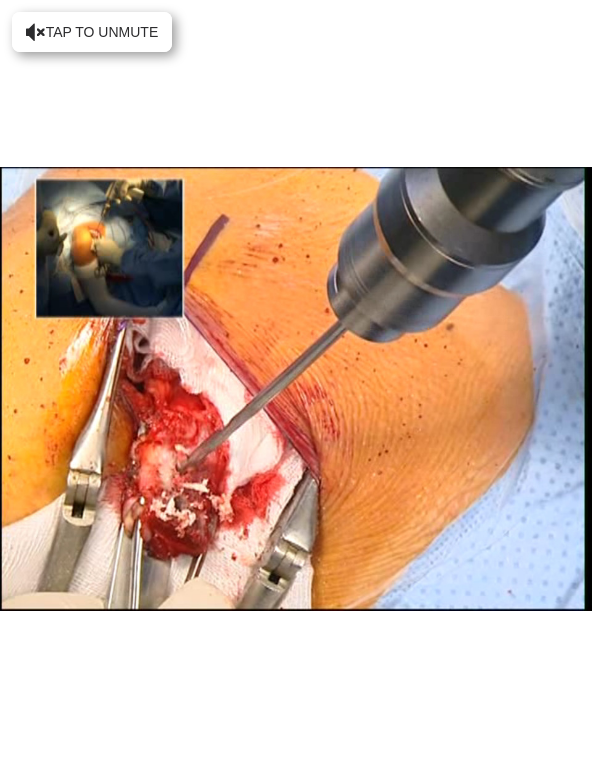 click on "10 seconds
Tap to unmute" at bounding box center [296, 388] 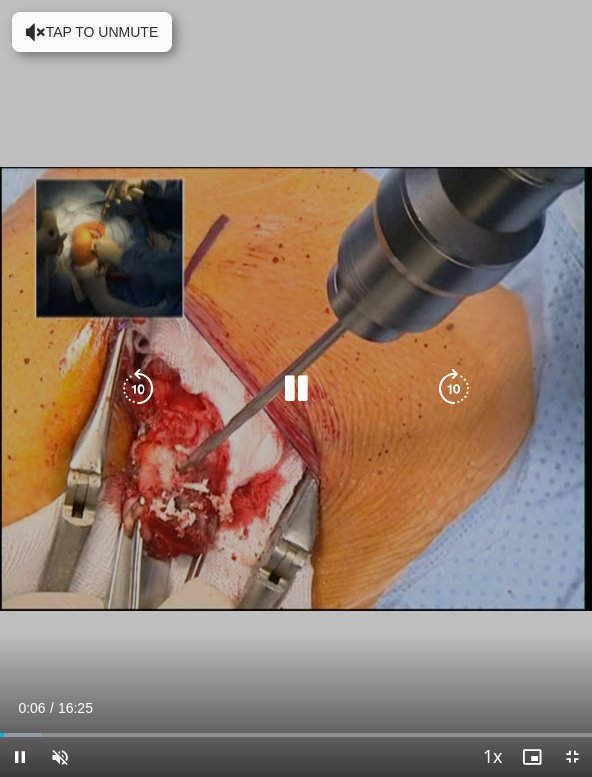 click at bounding box center (454, 389) 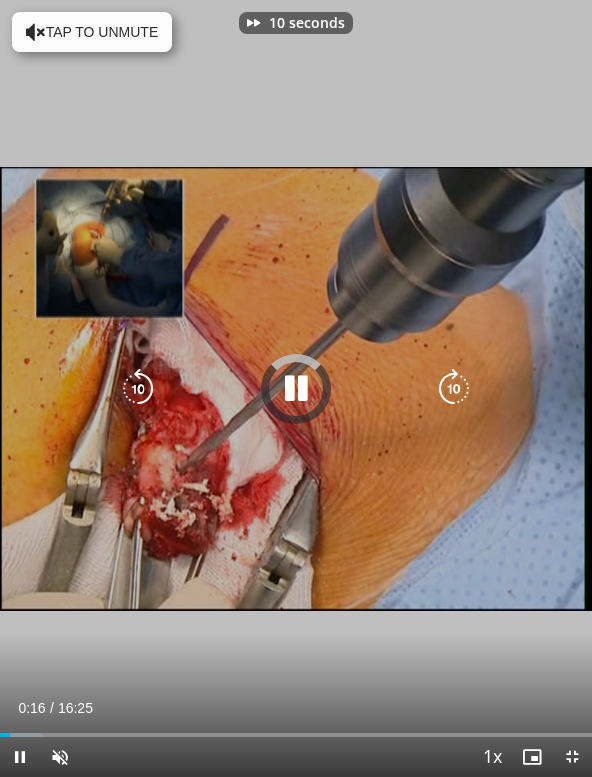 click at bounding box center (454, 389) 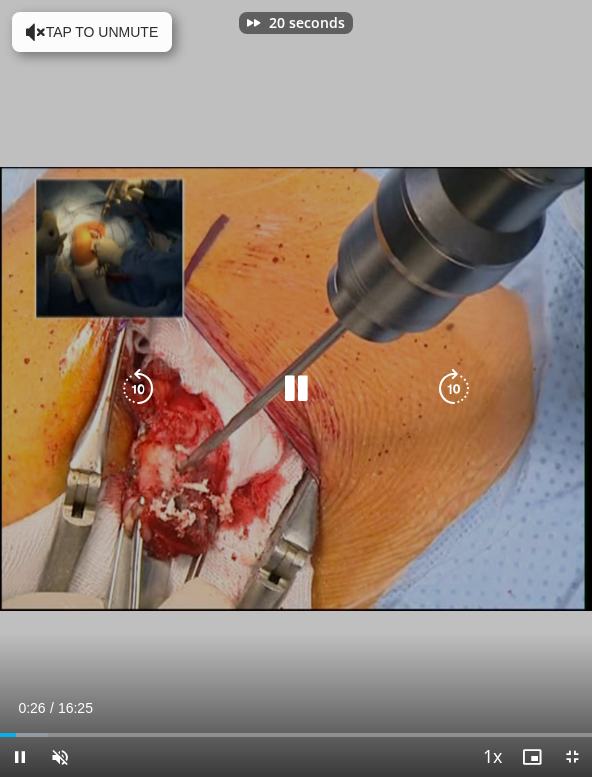 click at bounding box center (454, 389) 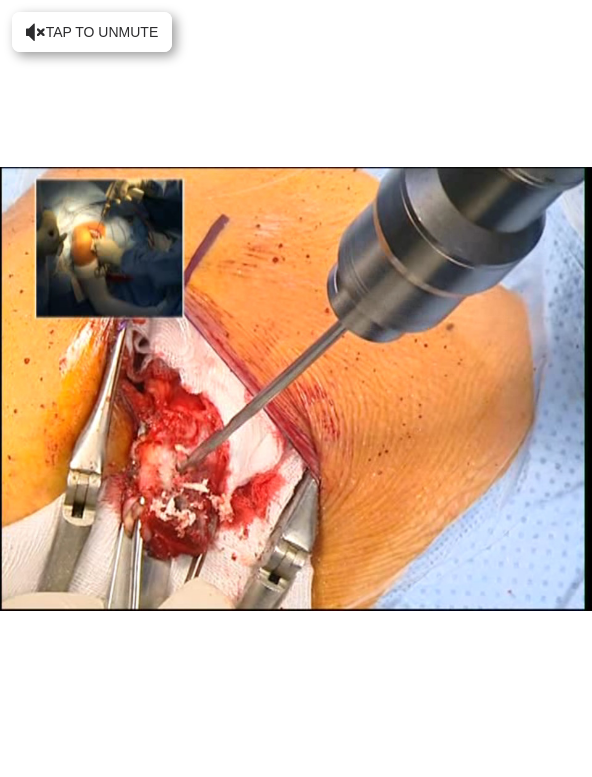 click at bounding box center (60, 797) 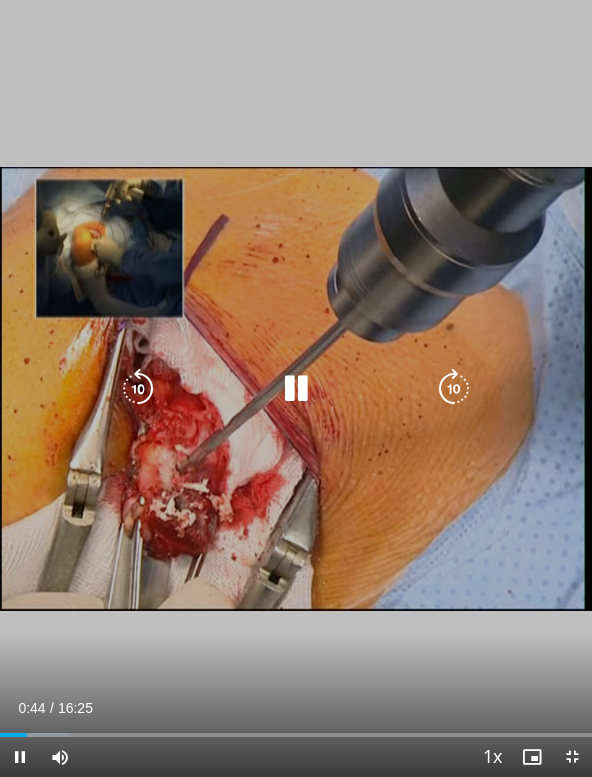 click at bounding box center (296, 389) 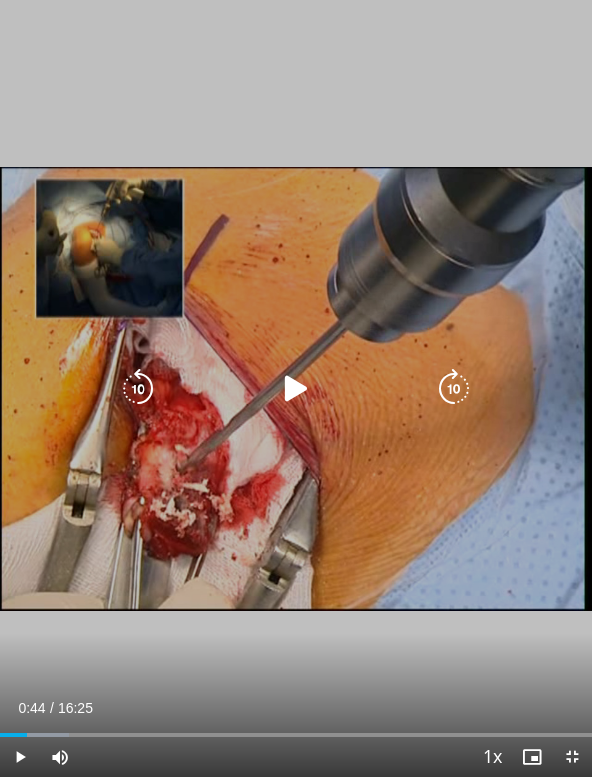 click at bounding box center (296, 389) 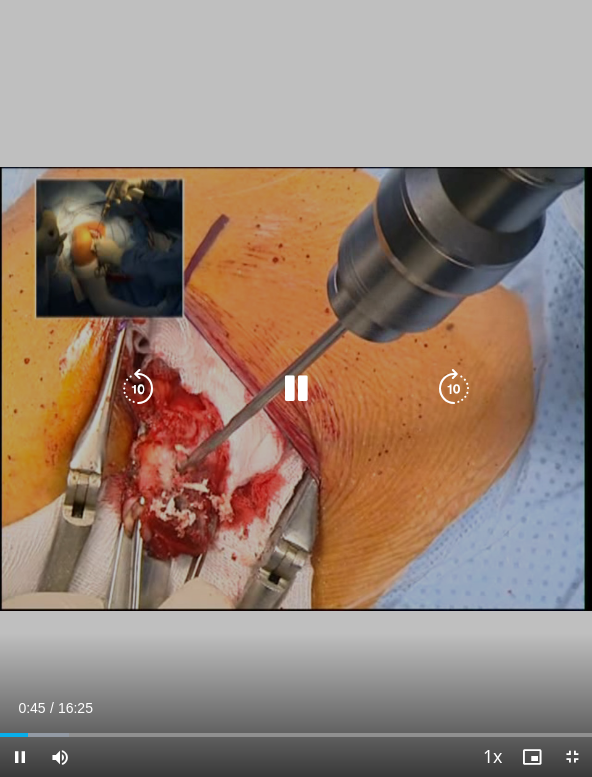 click at bounding box center [296, 389] 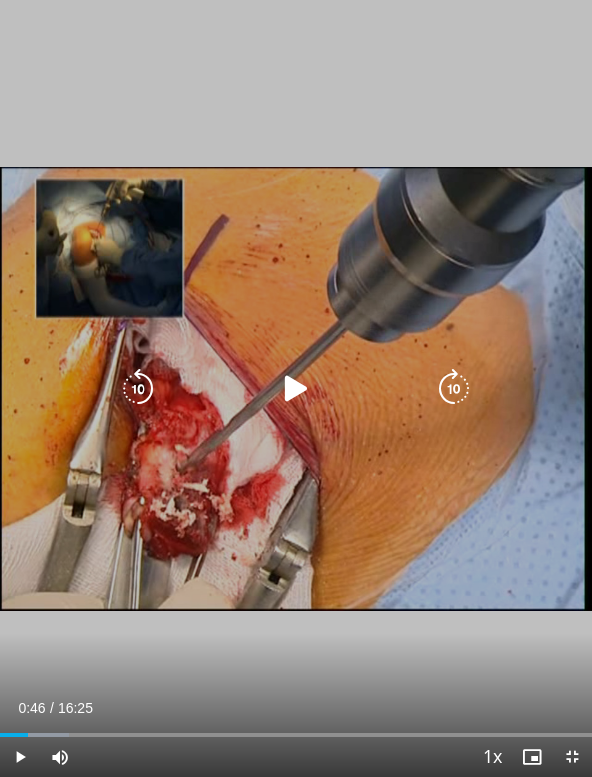 click at bounding box center [296, 389] 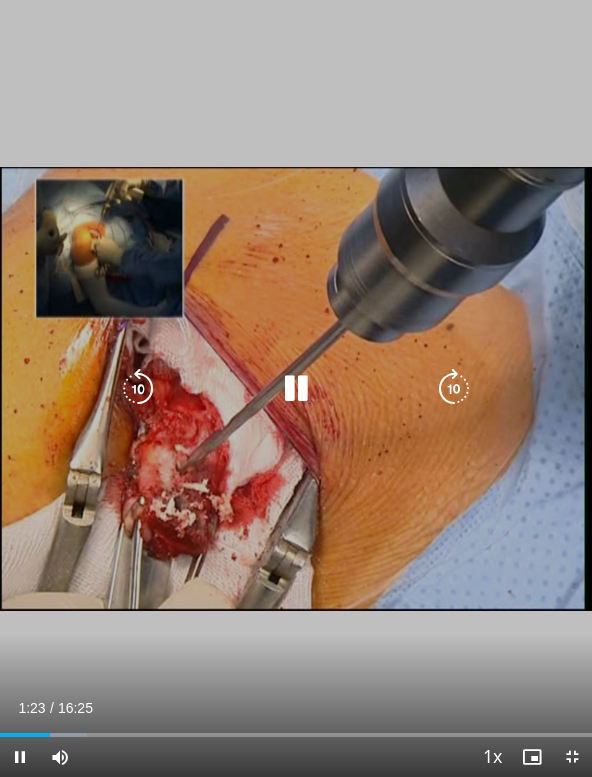 click at bounding box center (296, 389) 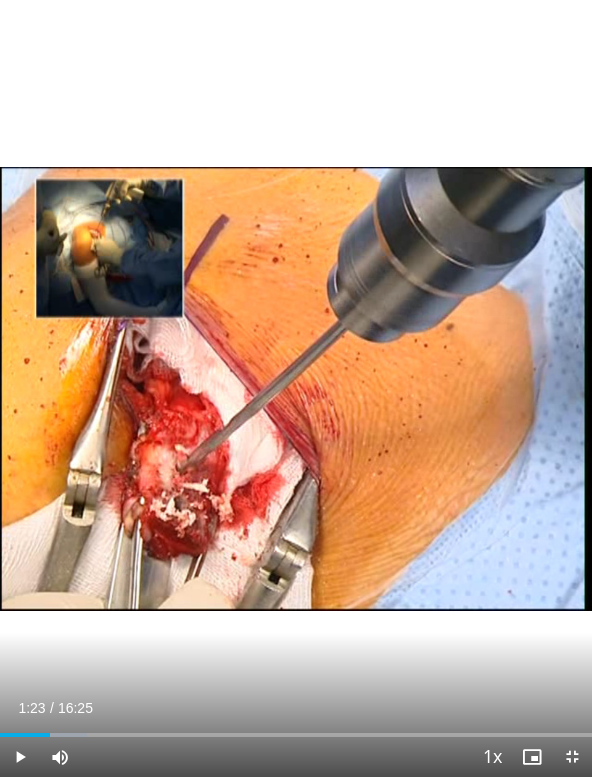 click at bounding box center [296, 389] 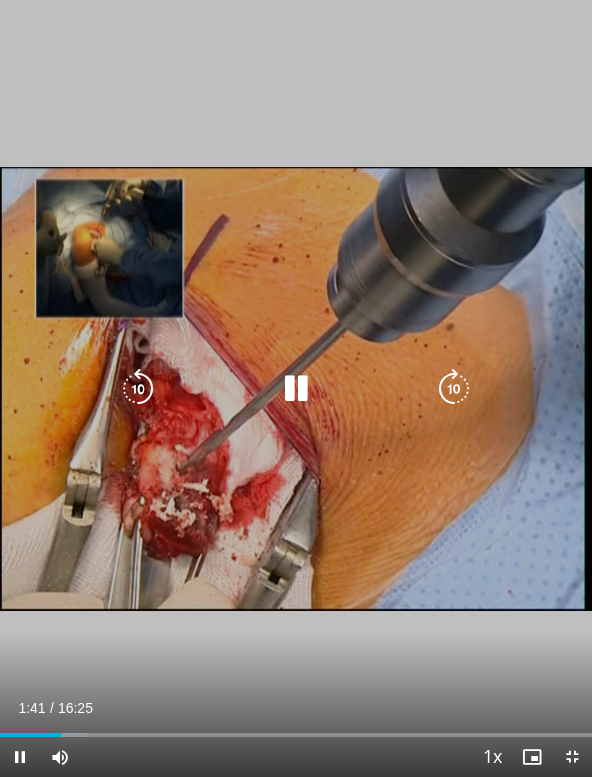click at bounding box center (296, 389) 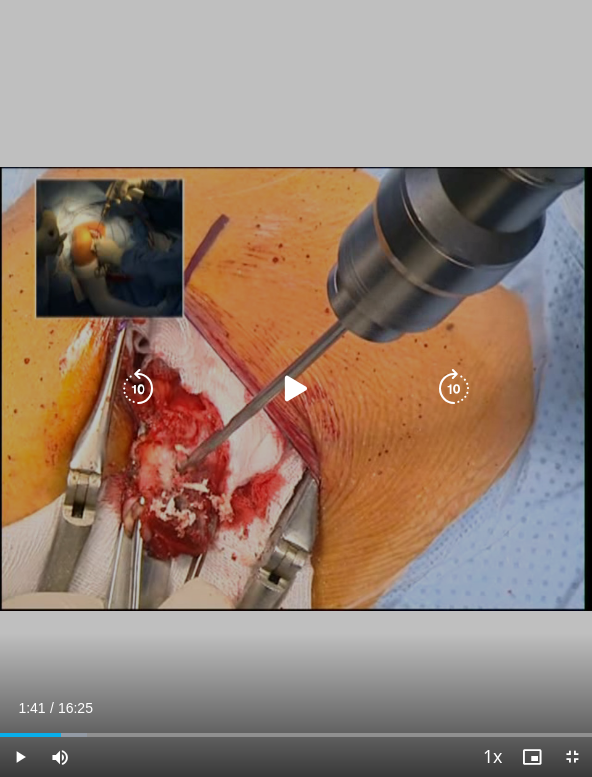 click at bounding box center (296, 389) 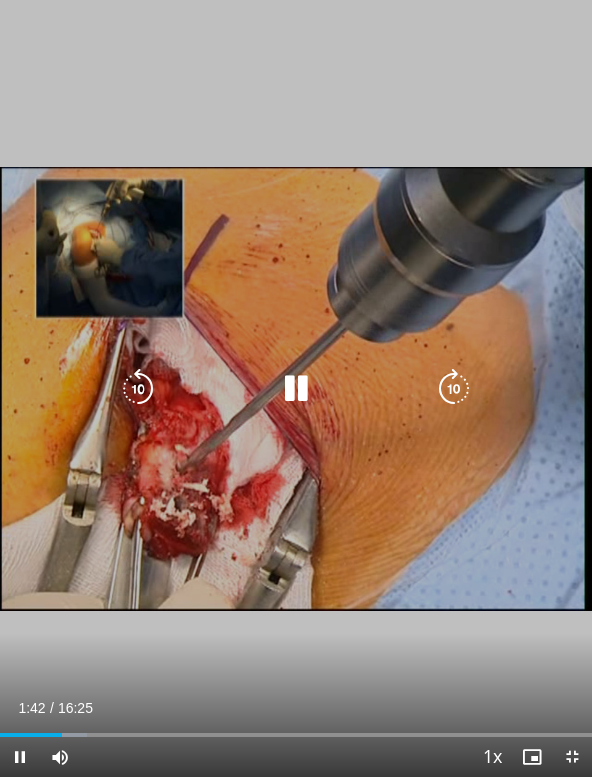 click at bounding box center [295, 389] 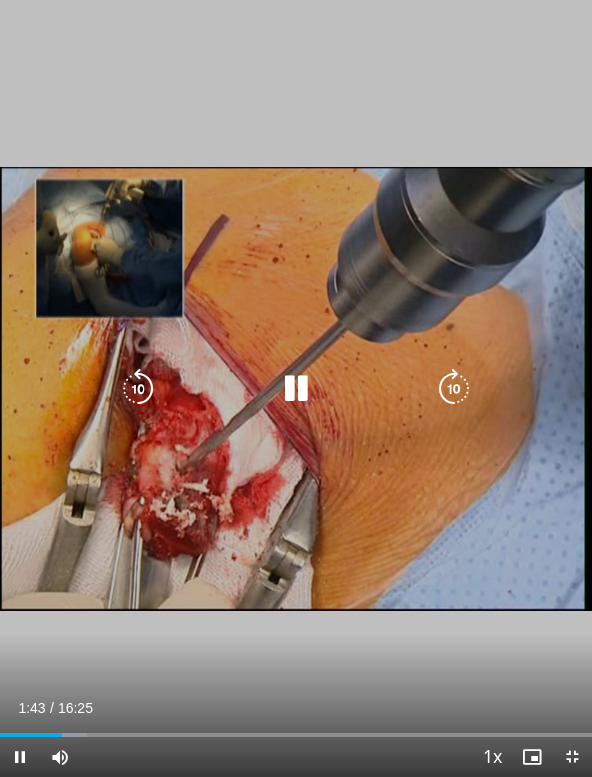 click at bounding box center [296, 389] 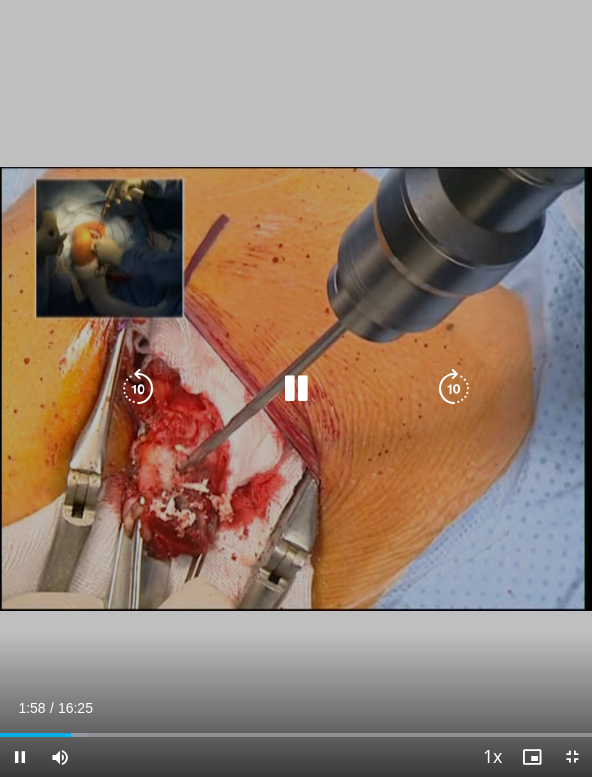 click at bounding box center [296, 389] 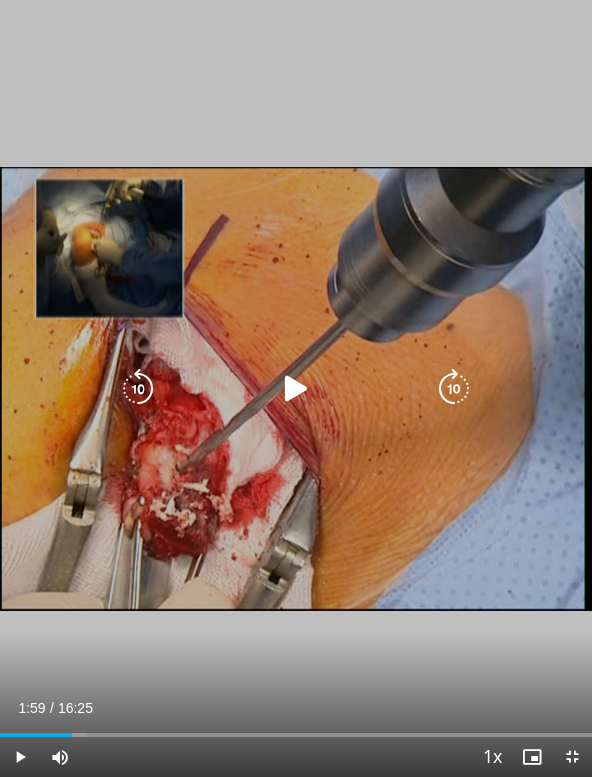 click at bounding box center [296, 389] 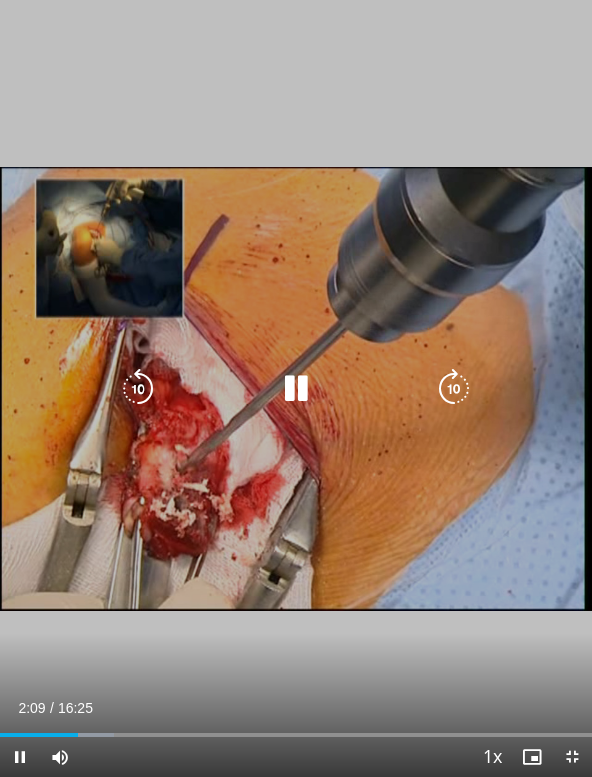 click at bounding box center (296, 389) 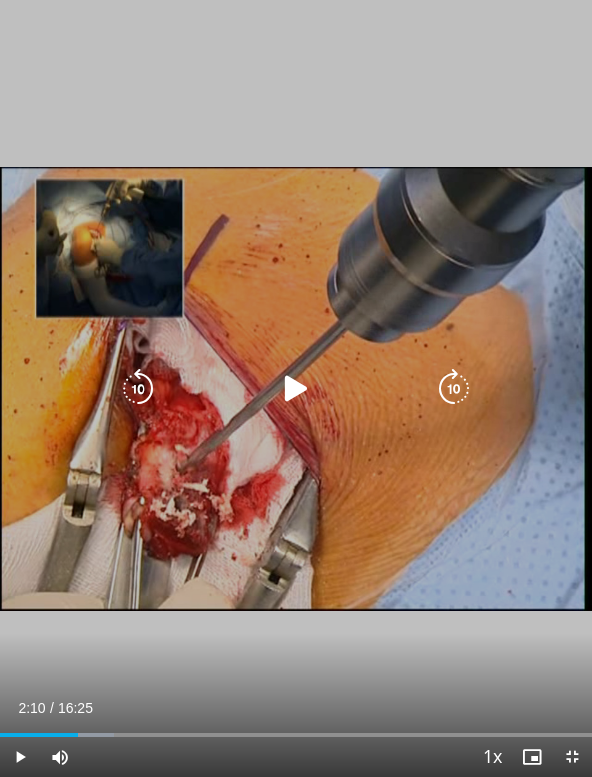 click at bounding box center [296, 389] 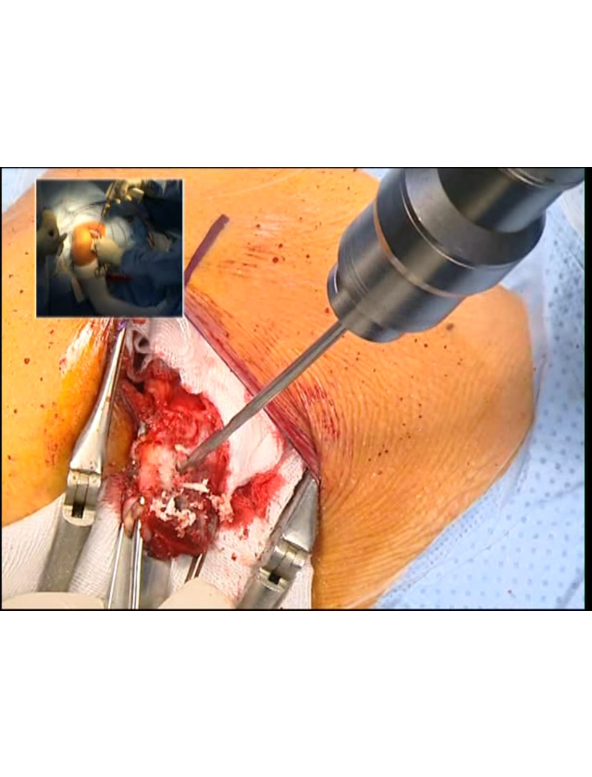 click on "30 seconds
Tap to unmute" at bounding box center [296, 388] 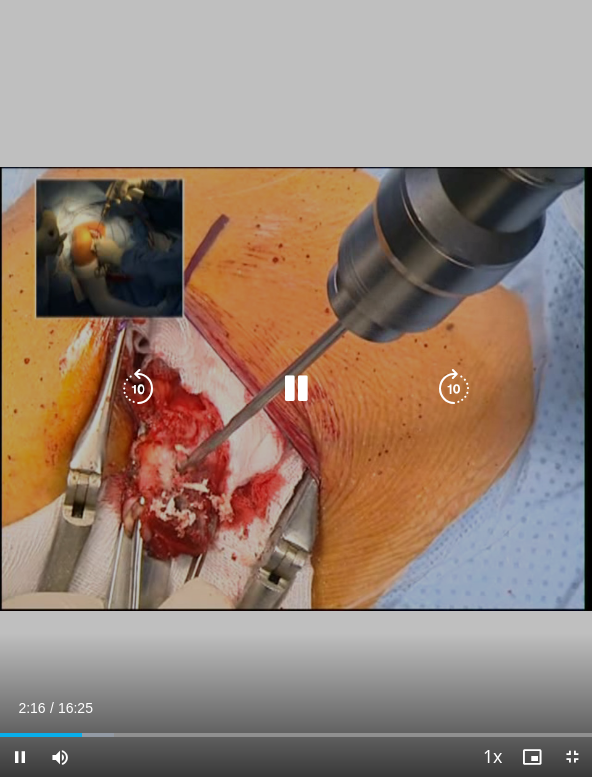 click at bounding box center (138, 389) 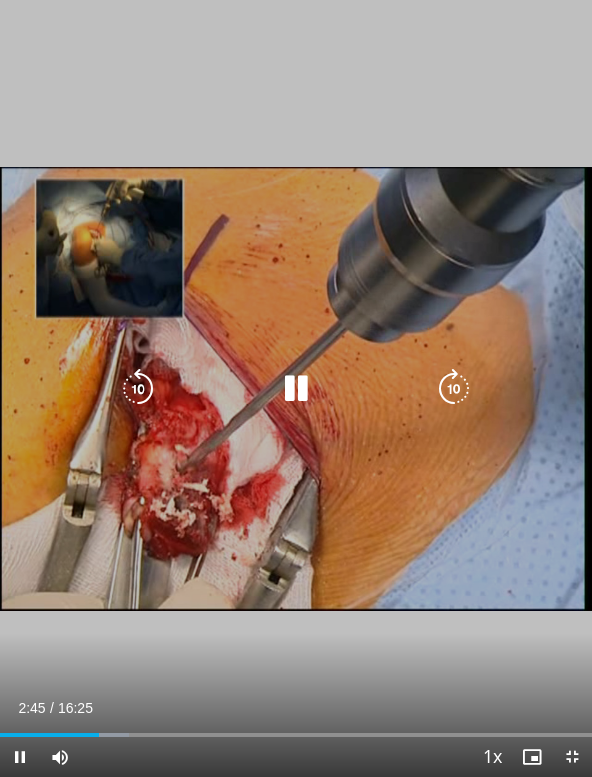 click at bounding box center (138, 389) 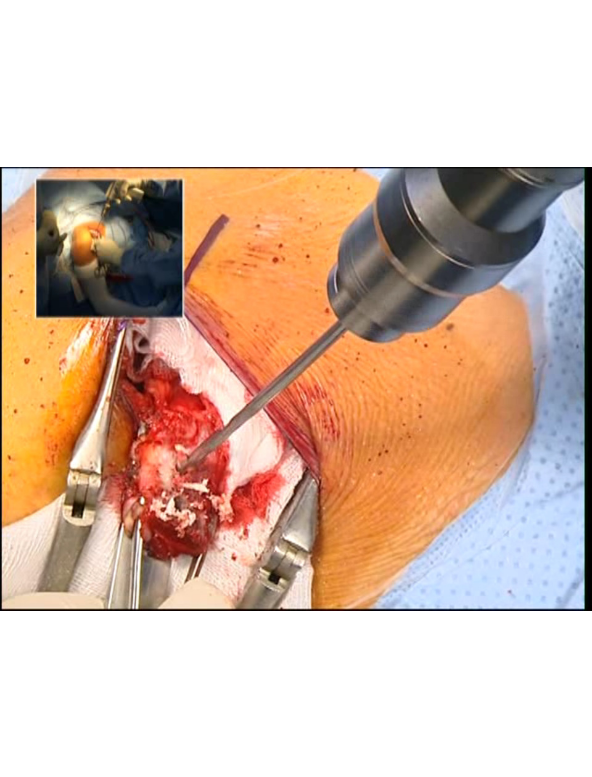 click at bounding box center (296, 389) 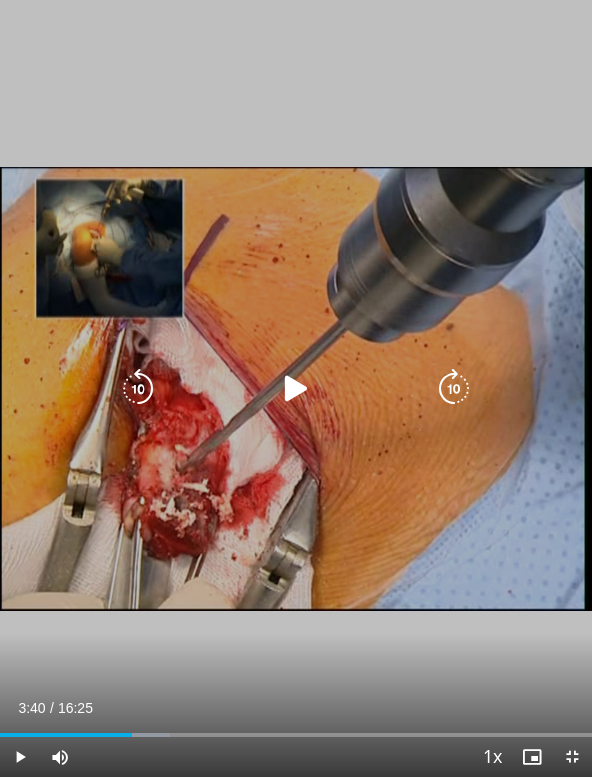 click at bounding box center [296, 389] 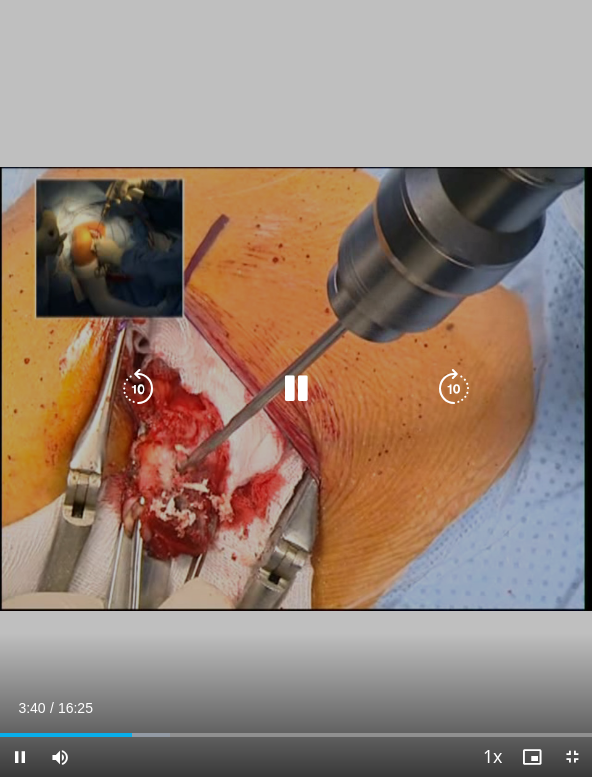 click at bounding box center [296, 389] 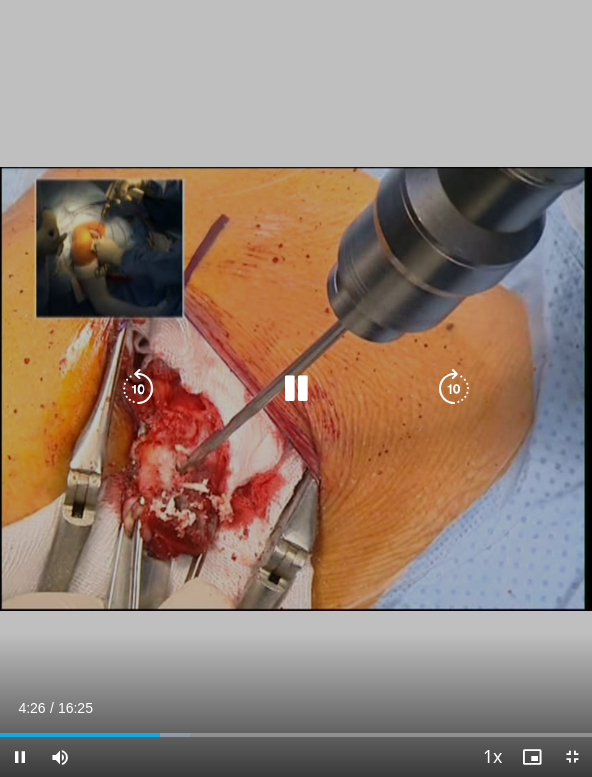 click at bounding box center [138, 389] 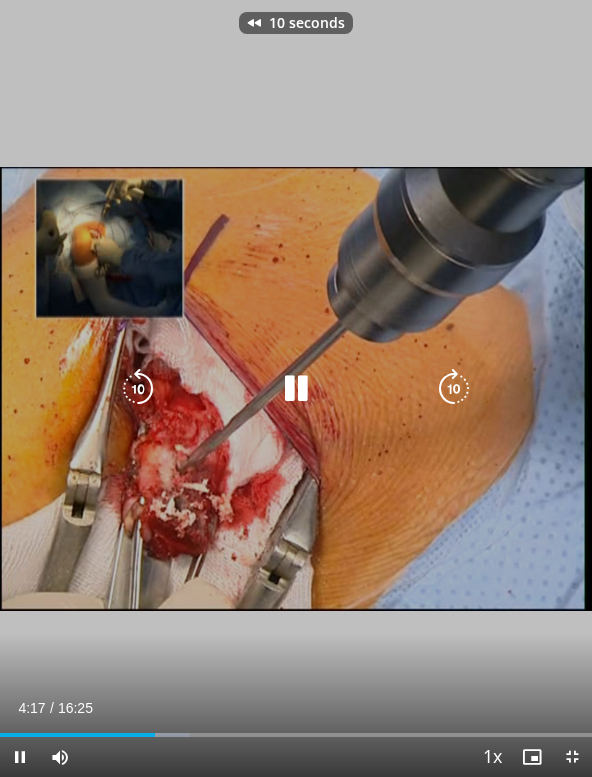 click at bounding box center (138, 389) 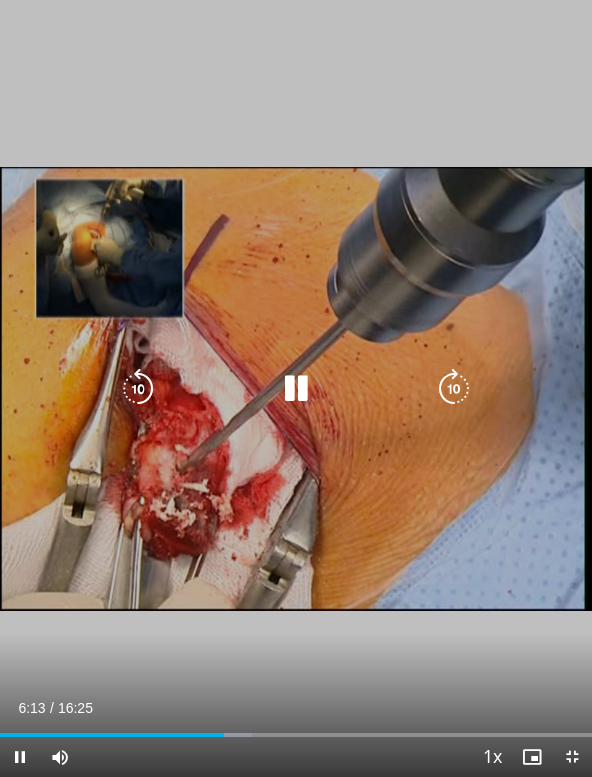 click at bounding box center [296, 389] 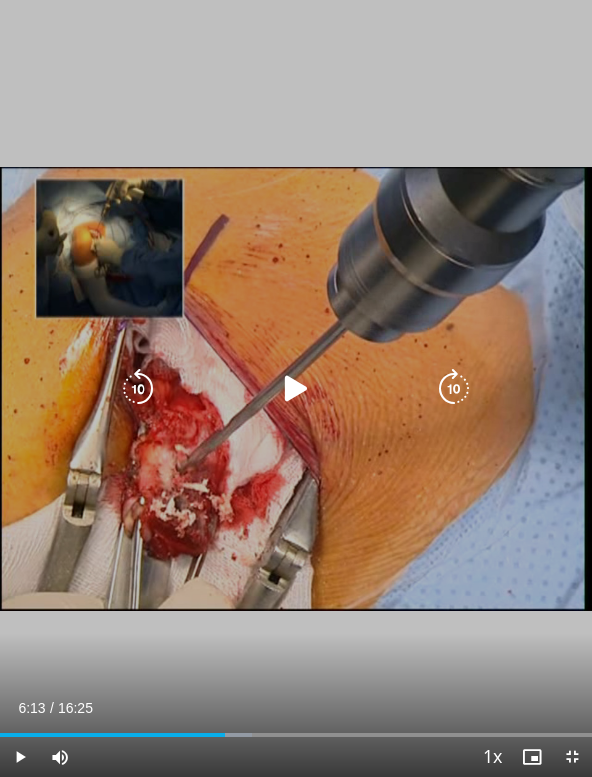 click on "Specialties
Adult & Family Medicine
Allergy, Asthma, Immunology
Anesthesiology
Cardiology
Dental
Dermatology
Endocrinology
Gastroenterology & Hepatology
General Surgery
Hematology & Oncology
Infectious Disease
Nephrology
Neurology
Neurosurgery
Obstetrics & Gynecology
Ophthalmology
Oral Maxillofacial
Orthopaedics
Otolaryngology
Pediatrics
Plastic Surgery
Podiatry
Psychiatry
Pulmonology
Radiation Oncology
Radiology
Rheumatology
Urology
Videos" at bounding box center [296, 340] 